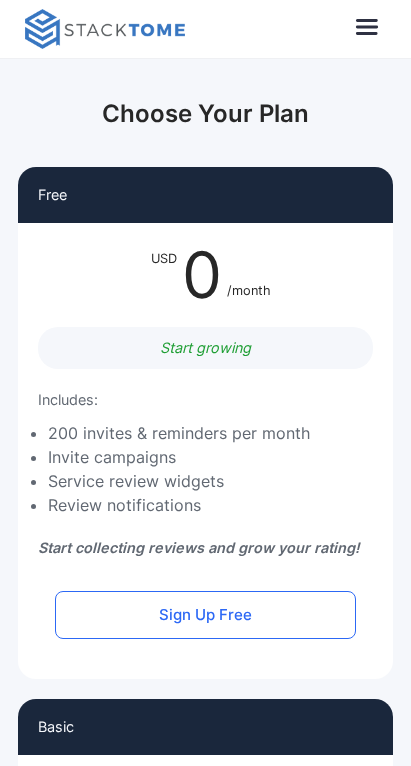 scroll, scrollTop: 0, scrollLeft: 0, axis: both 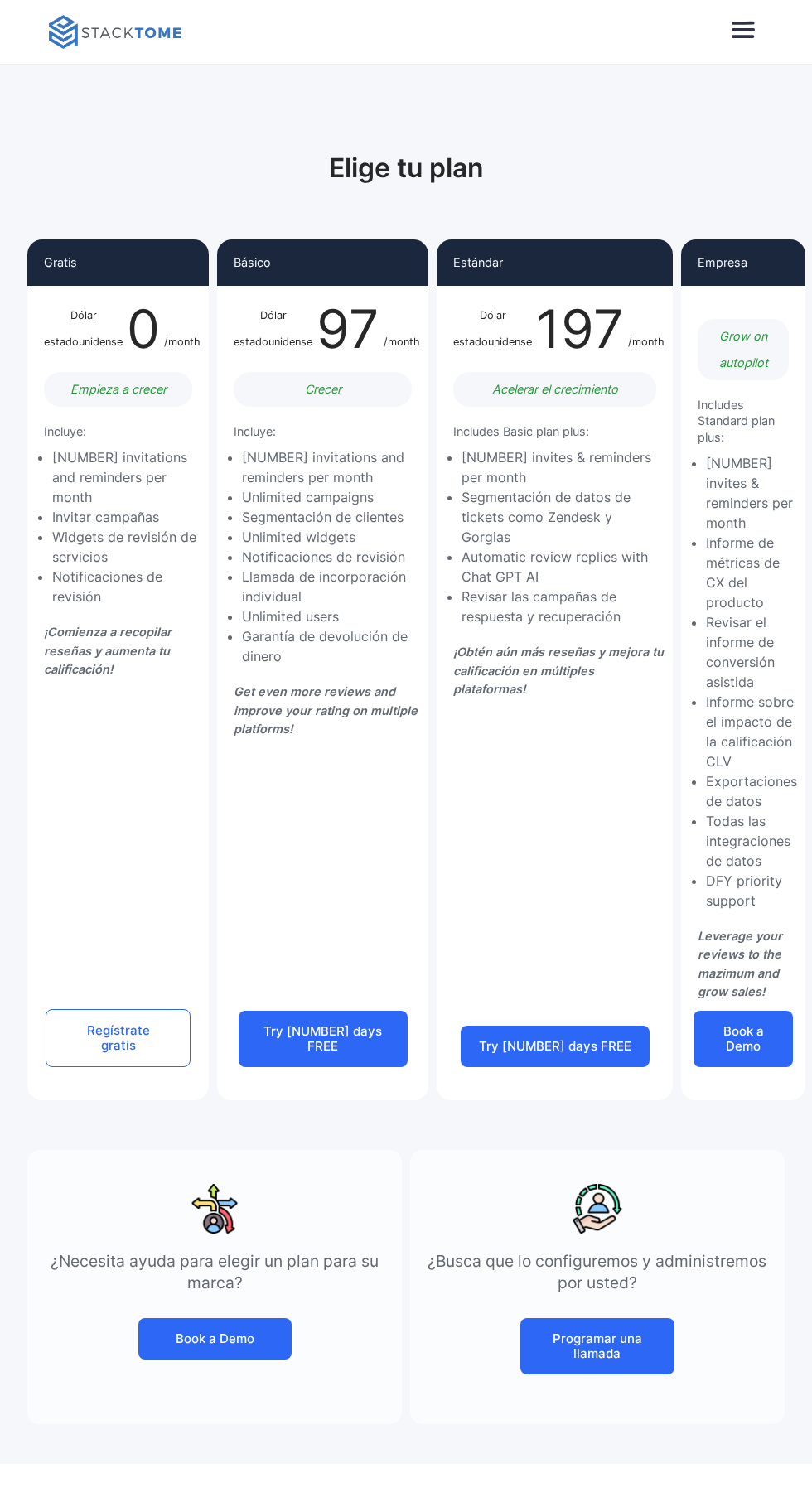 click on "Programar una llamada" at bounding box center [597, 1346] 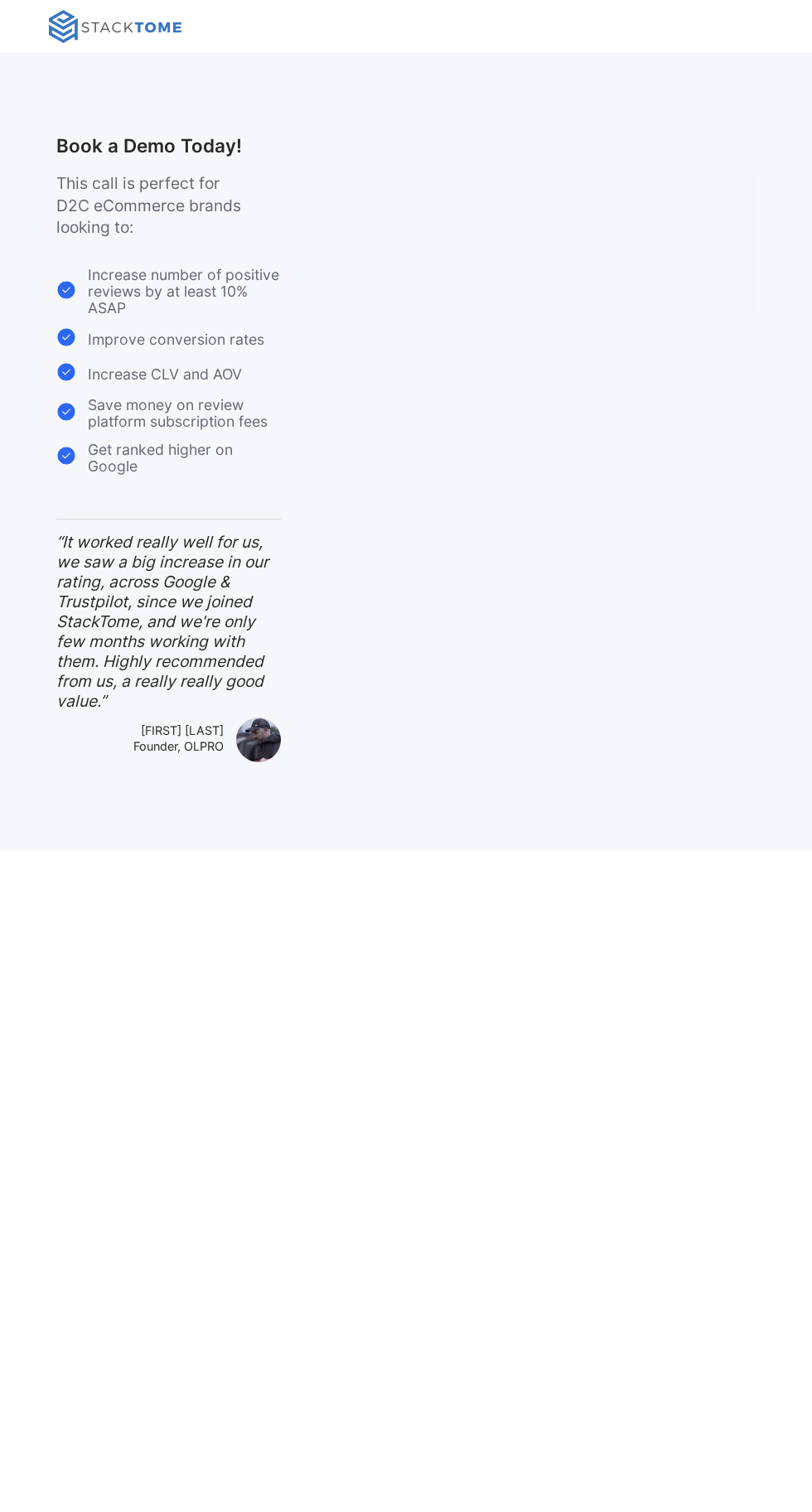 scroll, scrollTop: 0, scrollLeft: 0, axis: both 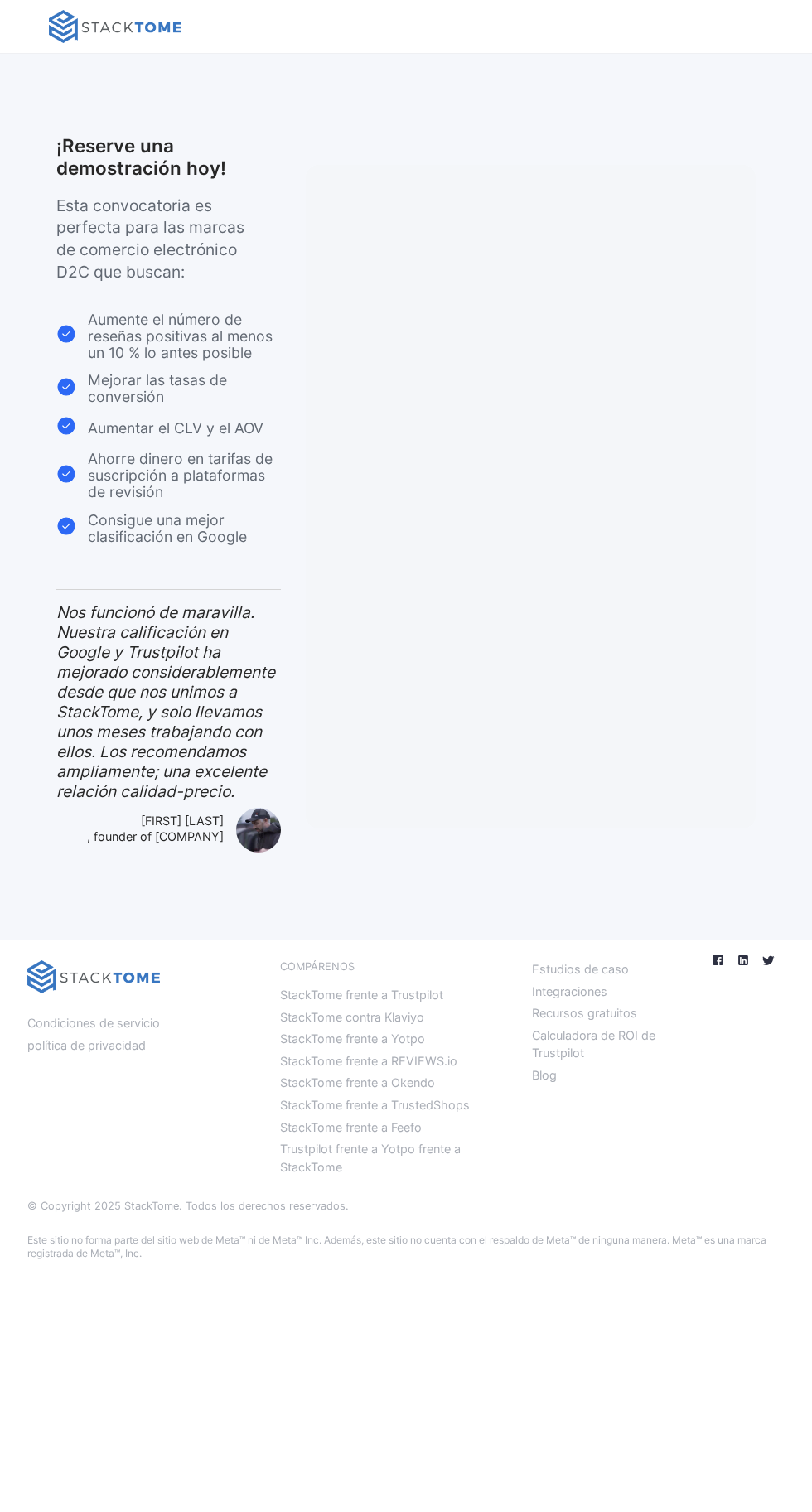 click on "StackTome frente a Yotpo" at bounding box center [352, 1038] 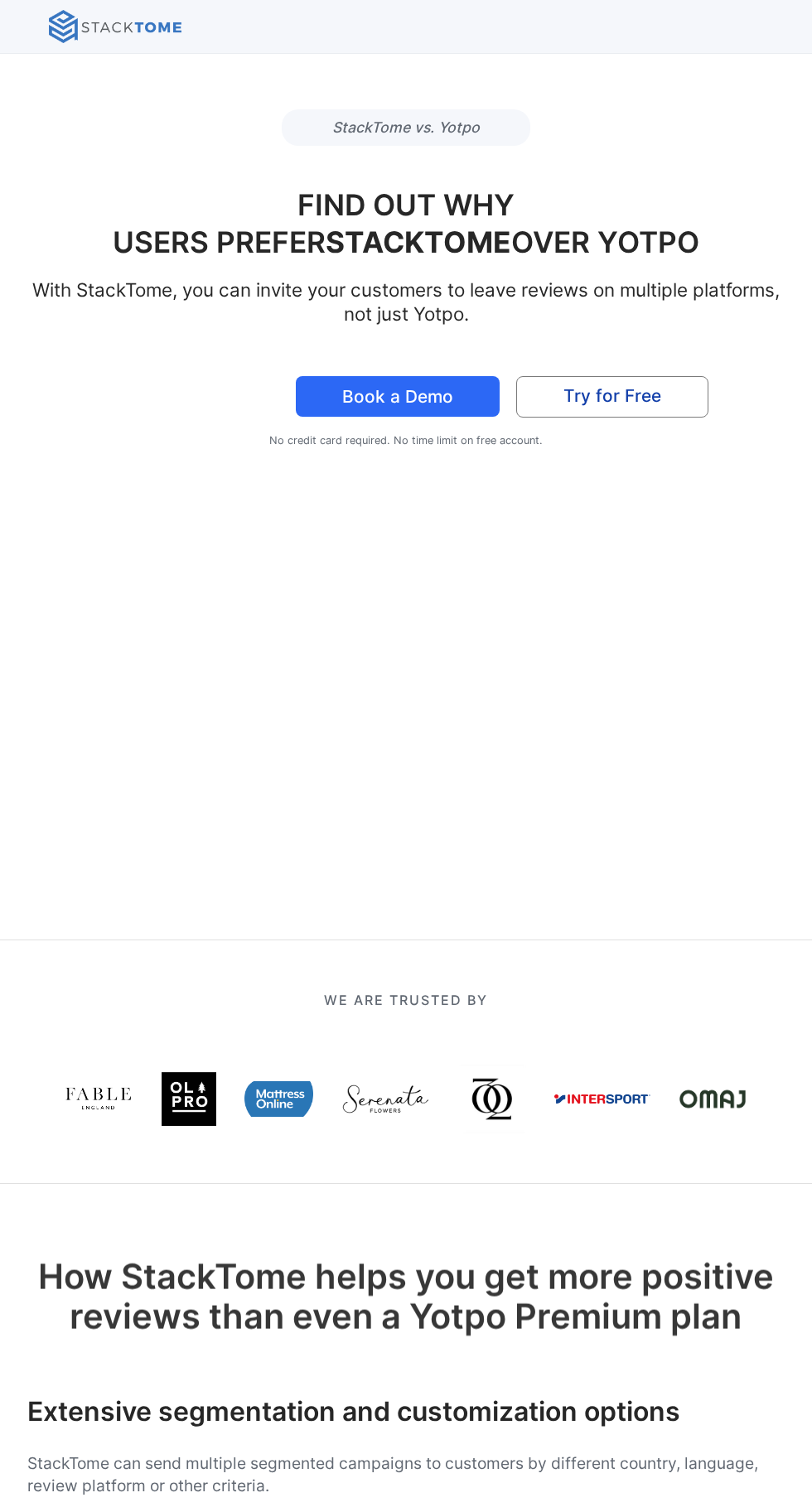 scroll, scrollTop: 0, scrollLeft: 0, axis: both 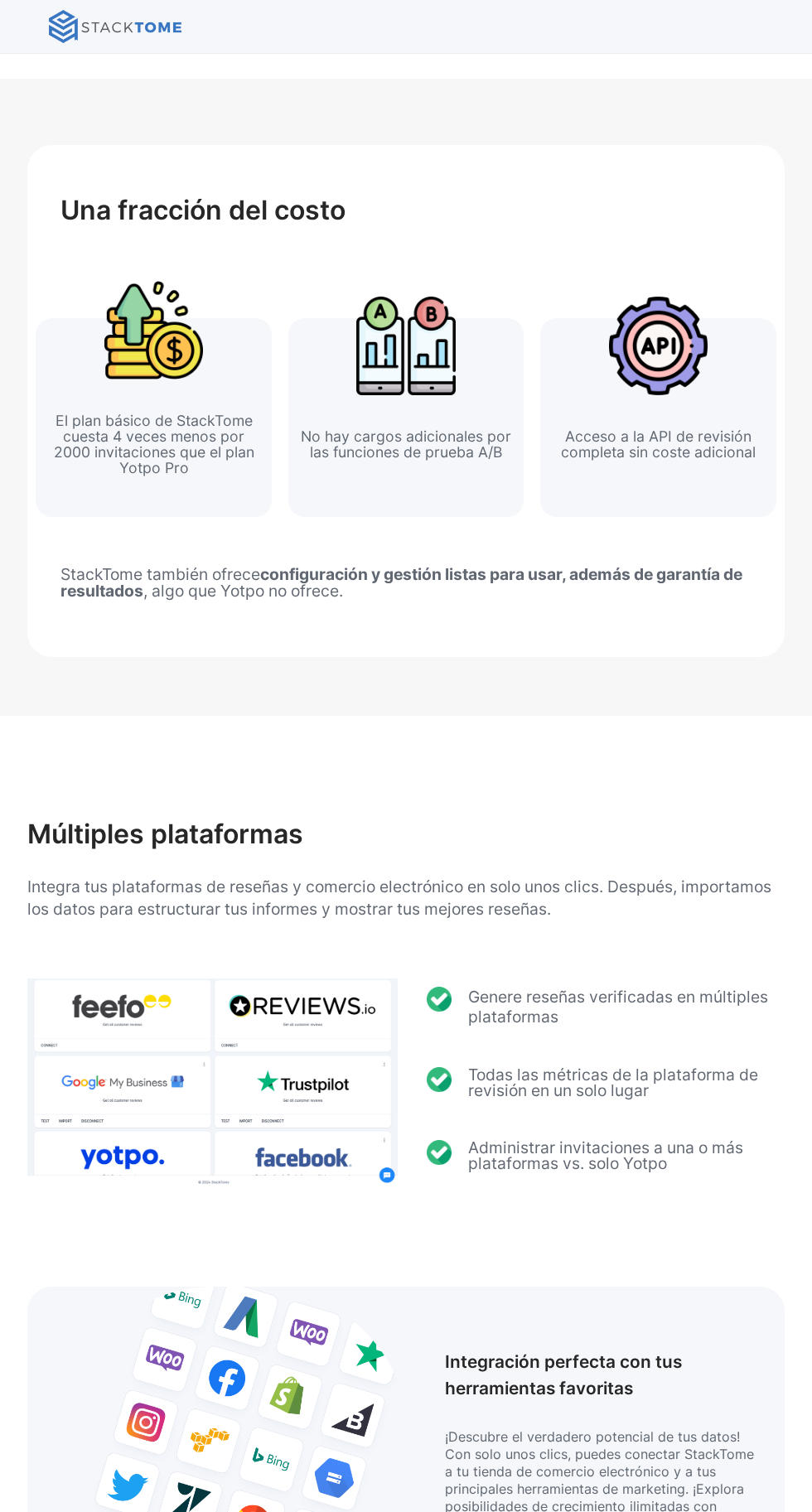 click on "Múltiples plataformas Integra tus plataformas de reseñas y comercio electrónico en solo unos clics. Después, importamos los datos para estructurar tus informes y mostrar tus mejores reseñas. Genere reseñas verificadas en múltiples plataformas Todas las métricas de la plataforma de revisión en un solo lugar Administrar invitaciones a una o más plataformas vs. solo Yotpo Integración perfecta con tus herramientas favoritas ¡Descubre el verdadero potencial de tus datos! Con solo unos clics, puedes conectar StackTome a tu tienda de comercio electrónico y a tus principales herramientas de marketing. ¡Explora posibilidades de crecimiento ilimitadas con integraciones sencillas y sin complicaciones!" at bounding box center (406, 1190) 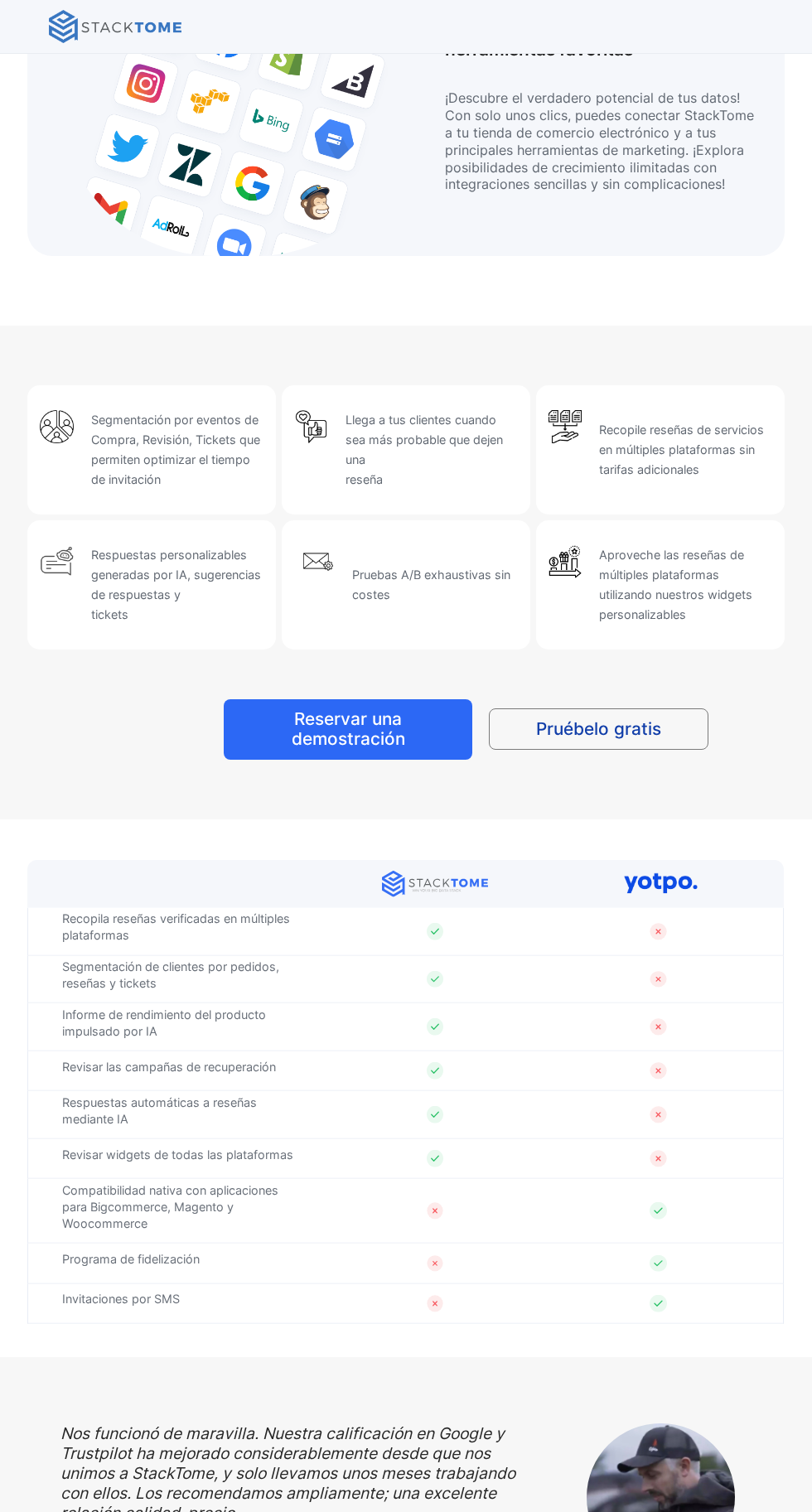 scroll, scrollTop: 3467, scrollLeft: 0, axis: vertical 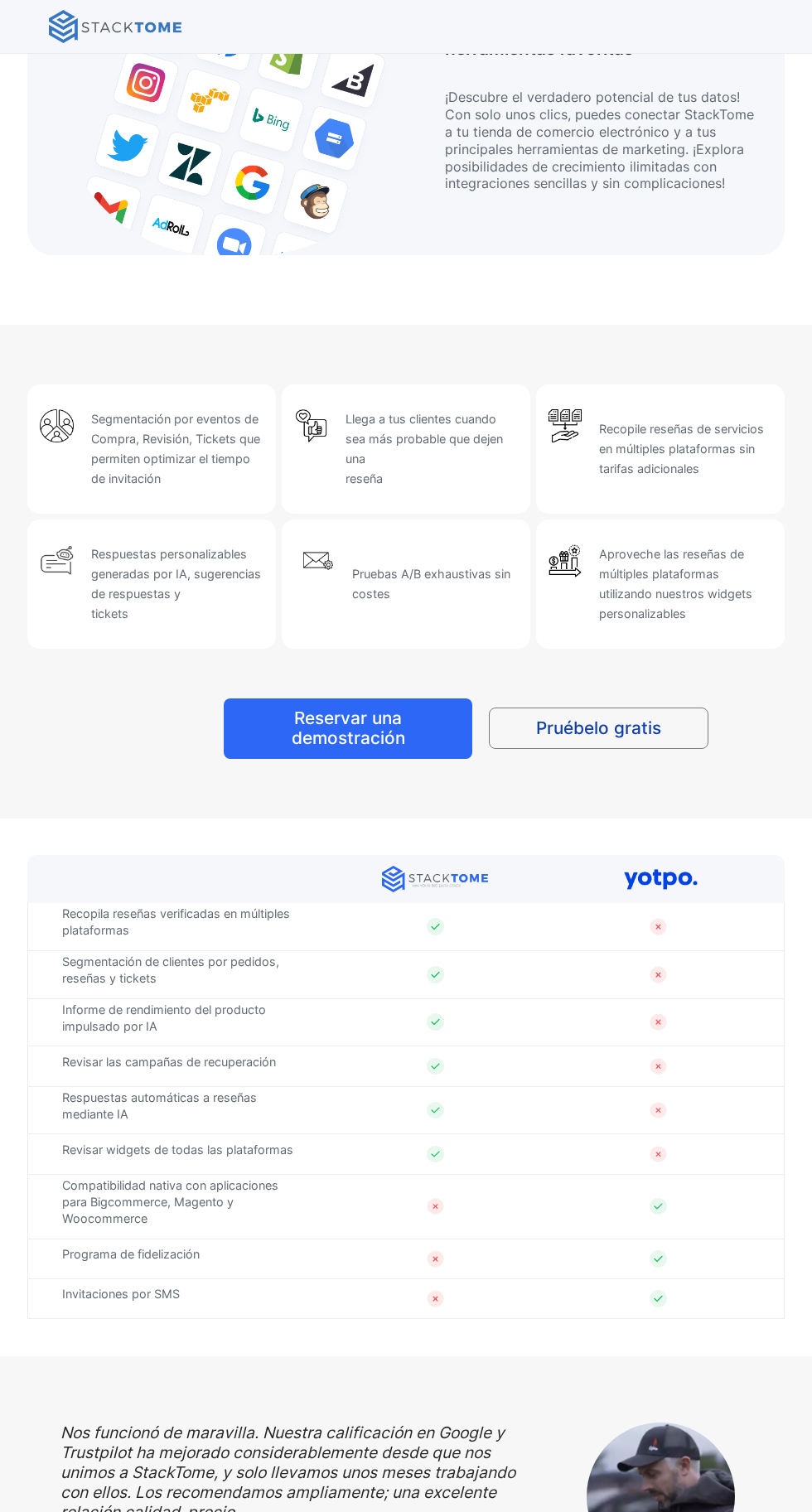 click on "Compatibilidad nativa con aplicaciones para Bigcommerce, Magento y Woocommerce" at bounding box center (176, 921) 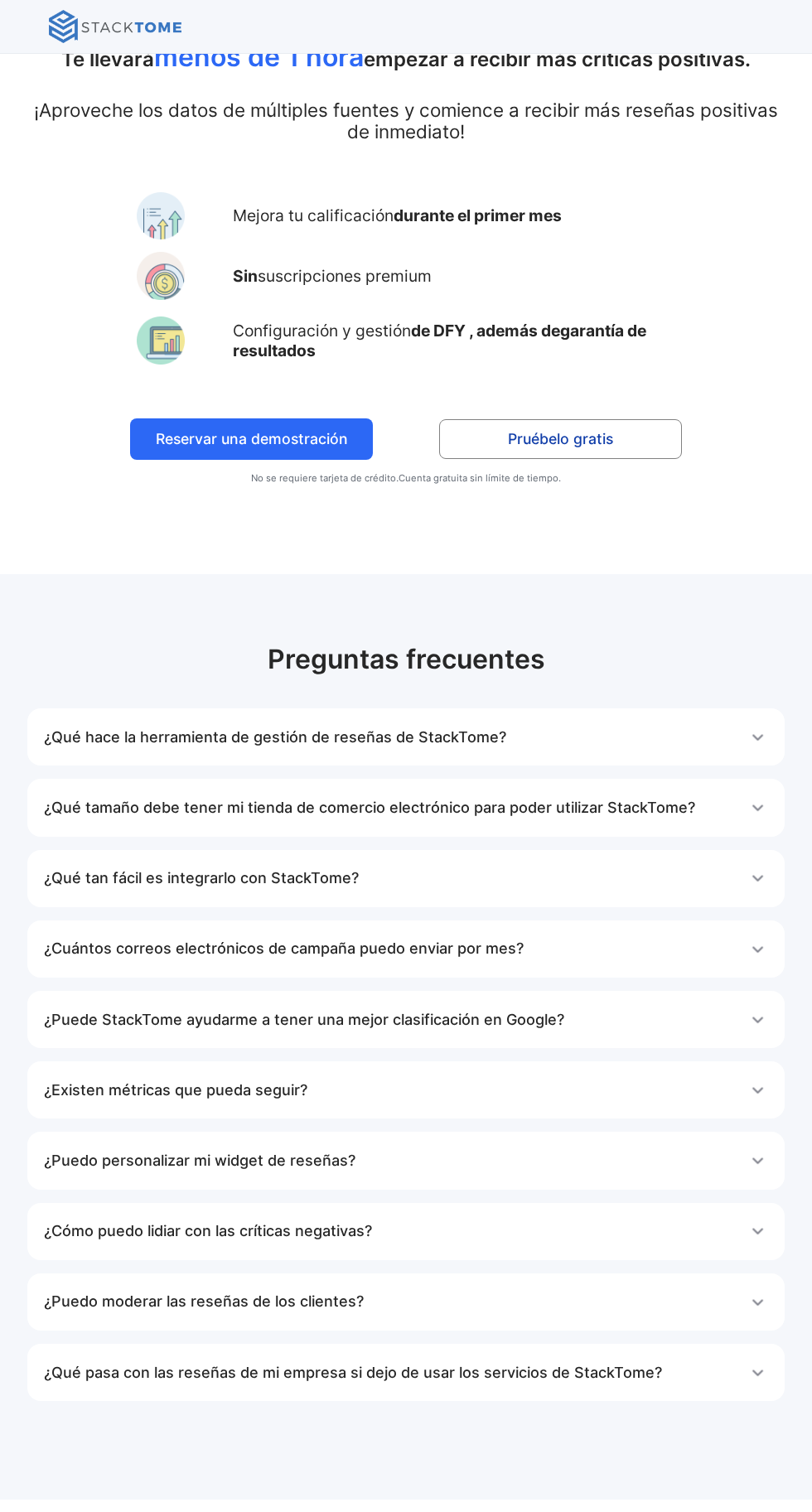 scroll, scrollTop: 5172, scrollLeft: 0, axis: vertical 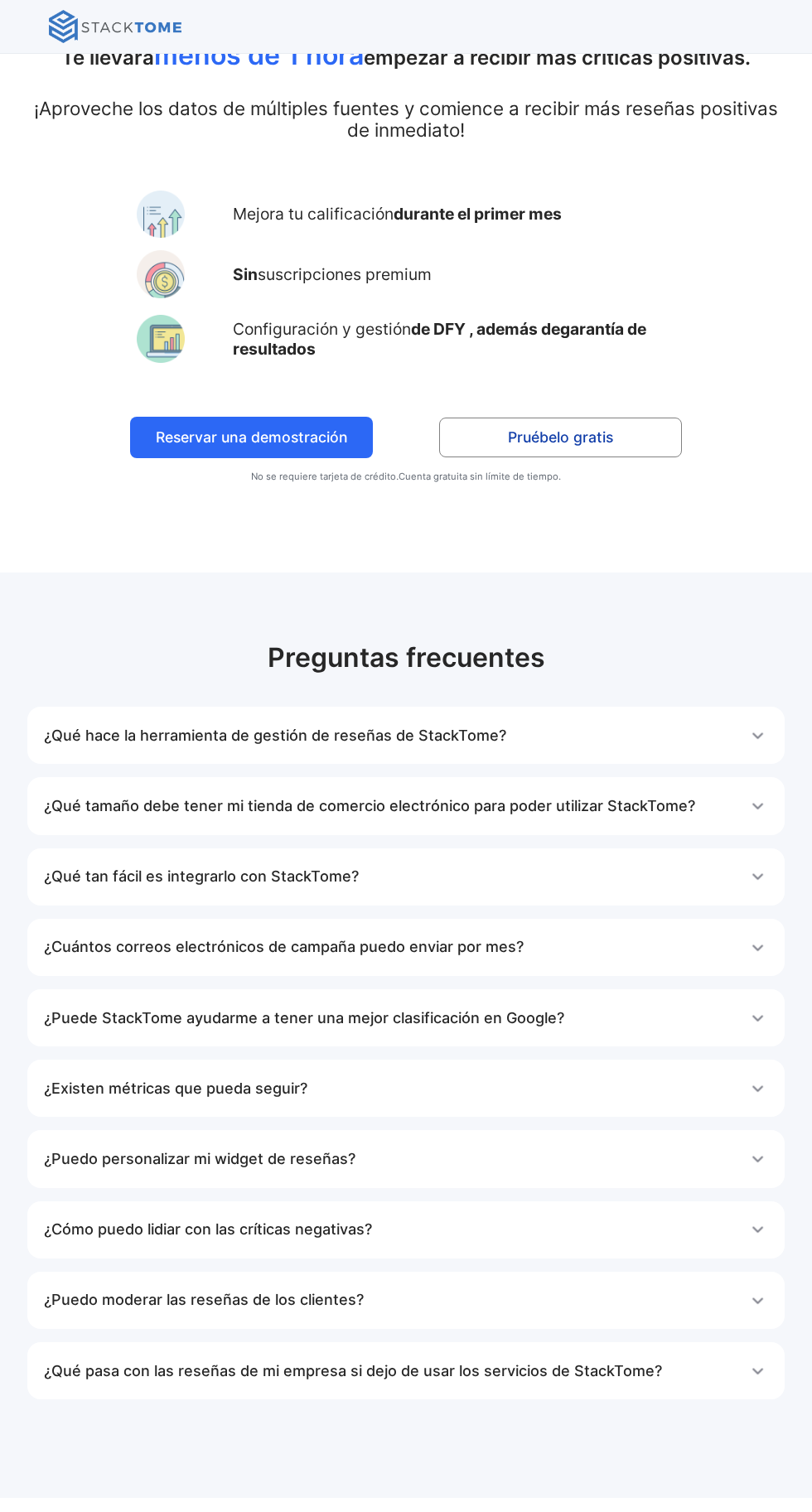 click on "¿Qué pasa con las reseñas de mi empresa si dejo de usar los servicios de StackTome?" at bounding box center [406, 736] 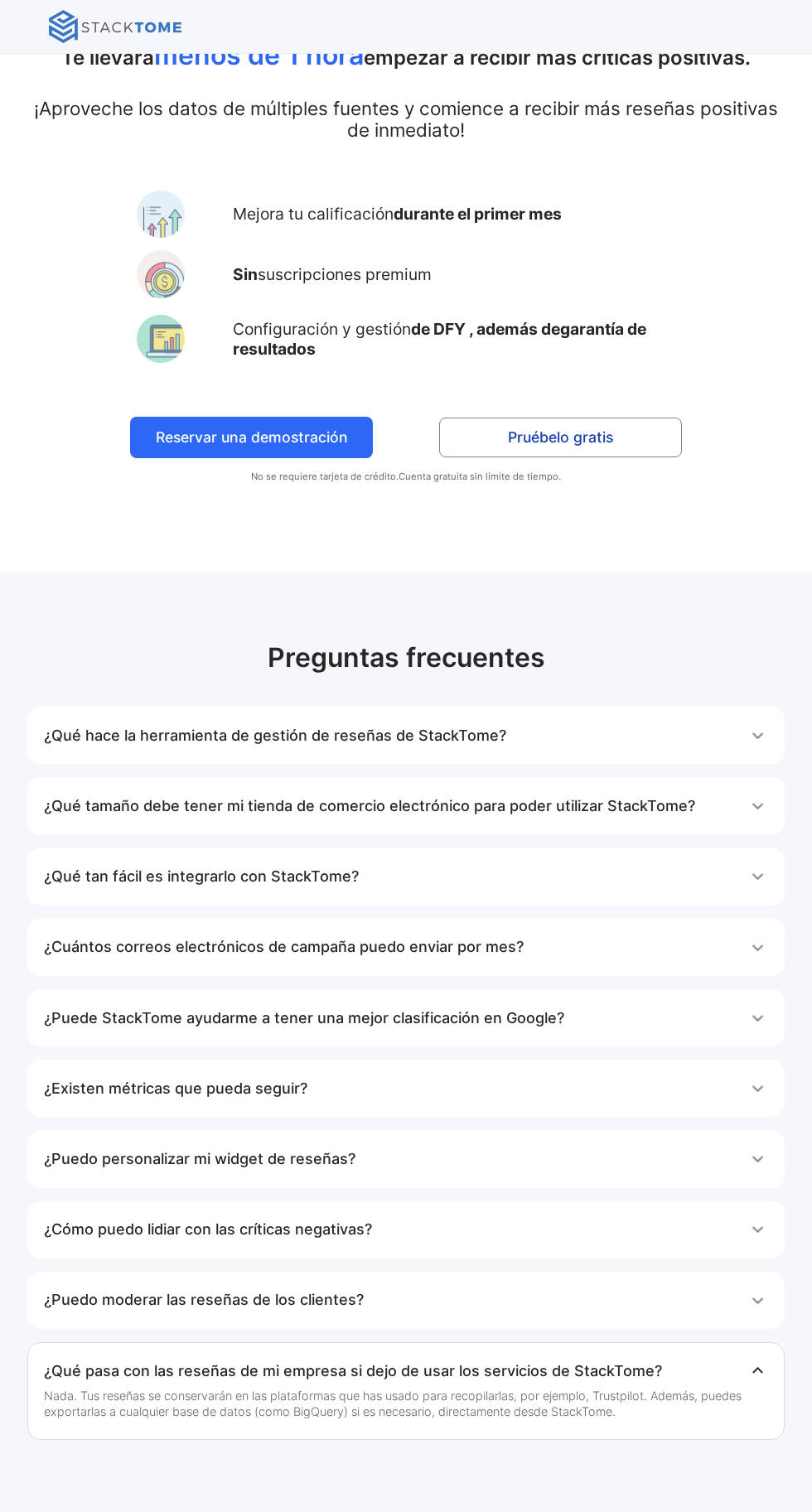 click on "Estudios de caso" at bounding box center (580, 1566) 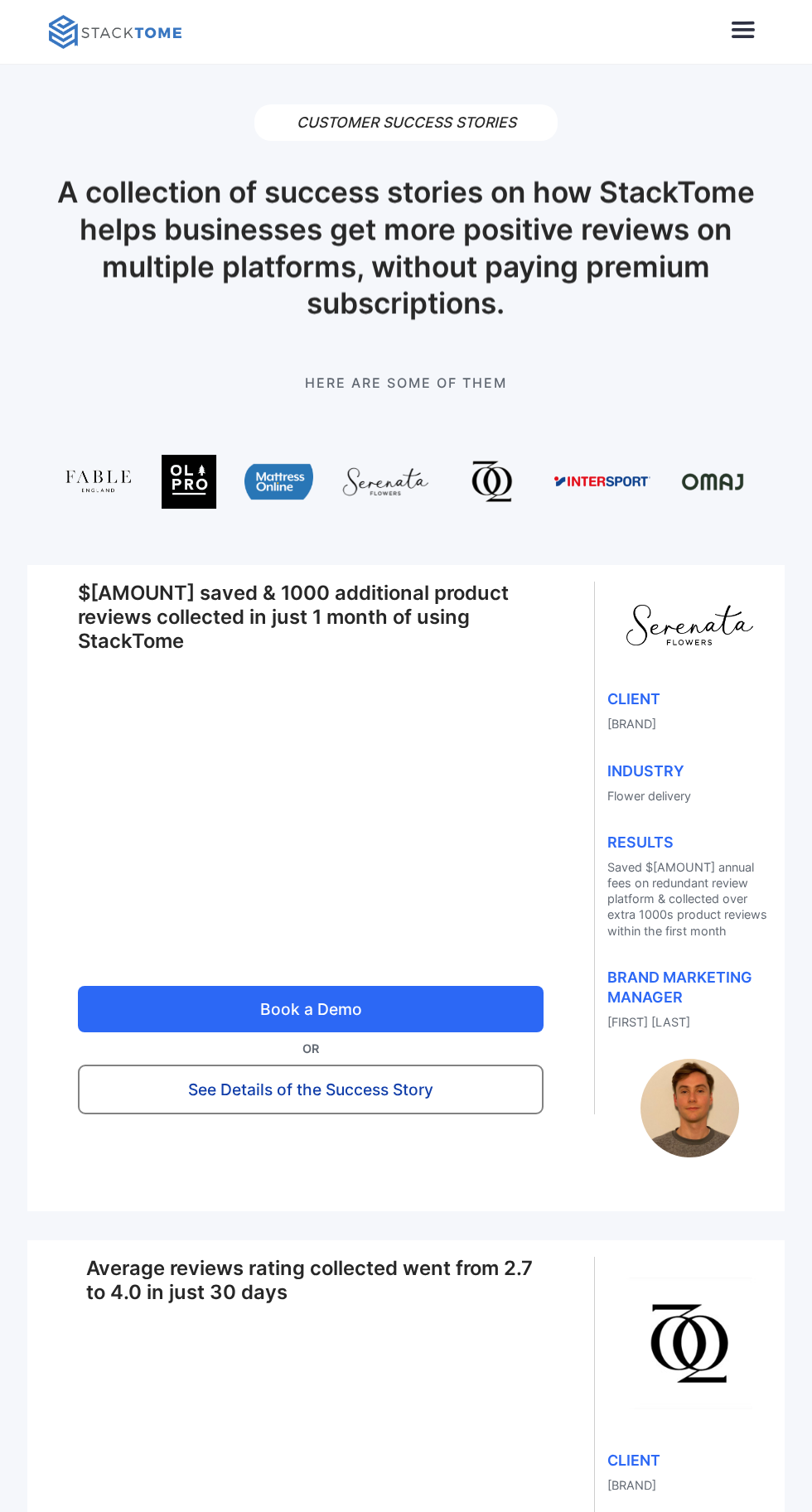 scroll, scrollTop: 0, scrollLeft: 0, axis: both 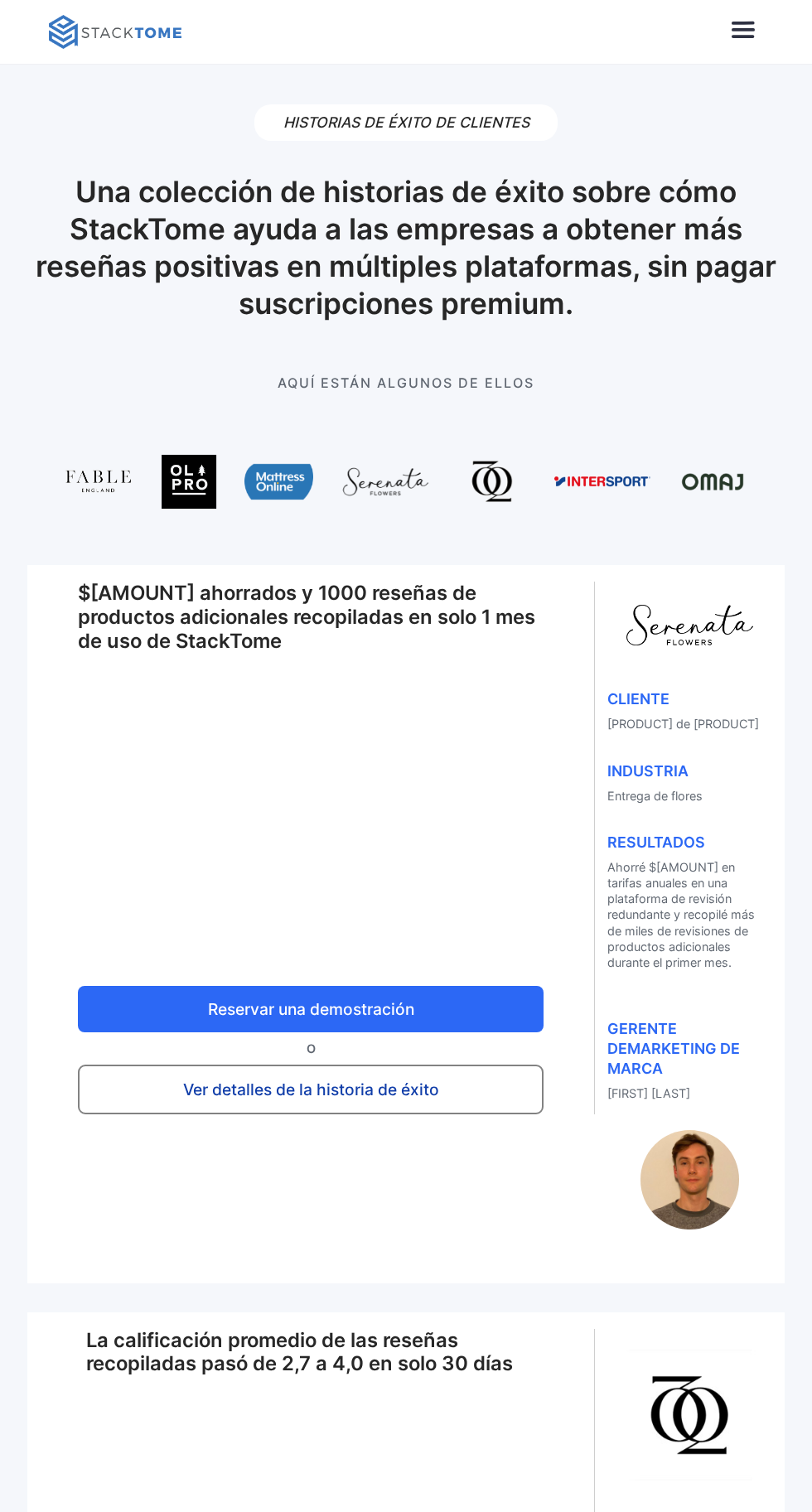 click on "Aquí están algunos de ellos" at bounding box center (405, 444) 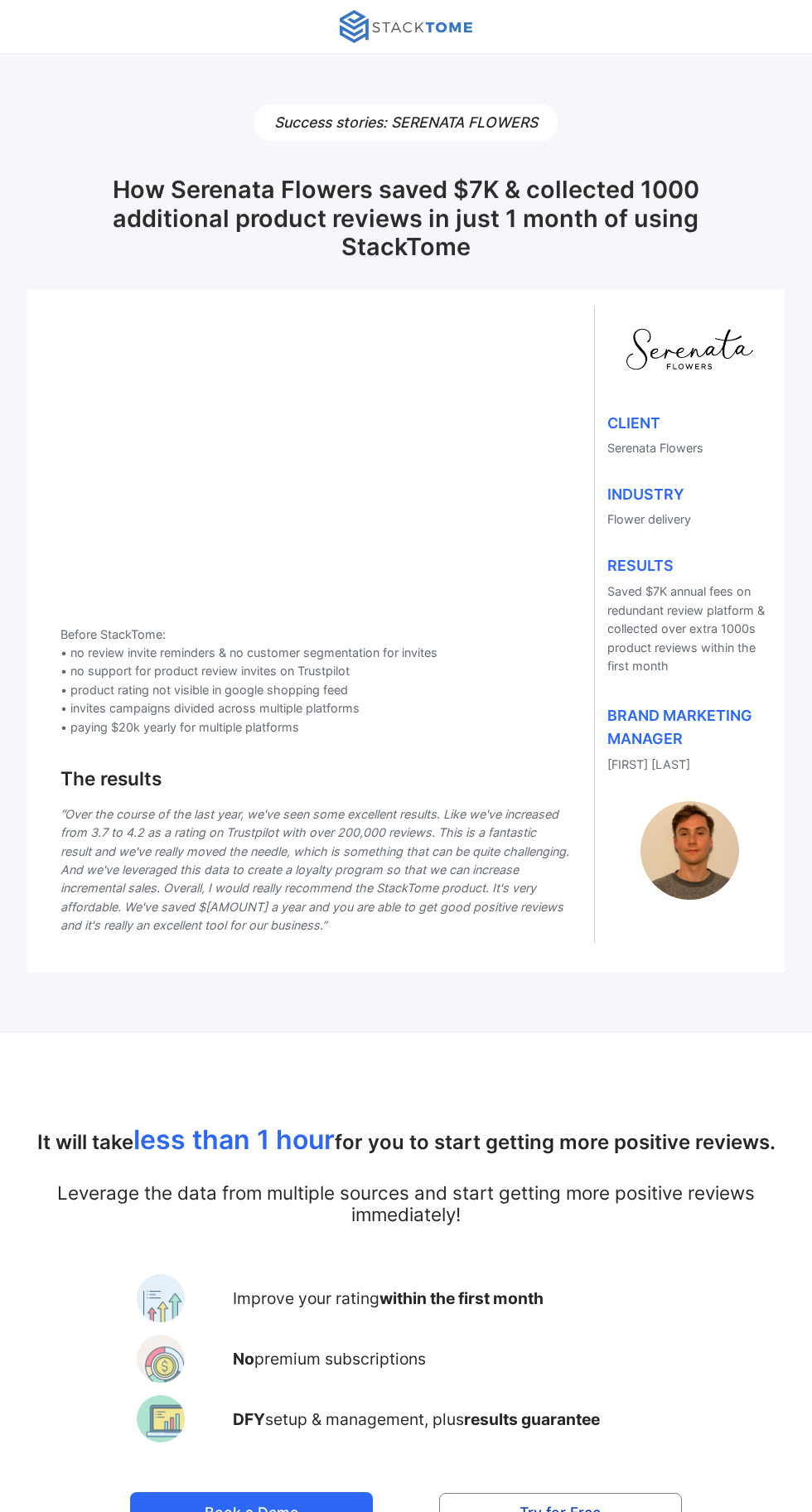 scroll, scrollTop: 0, scrollLeft: 0, axis: both 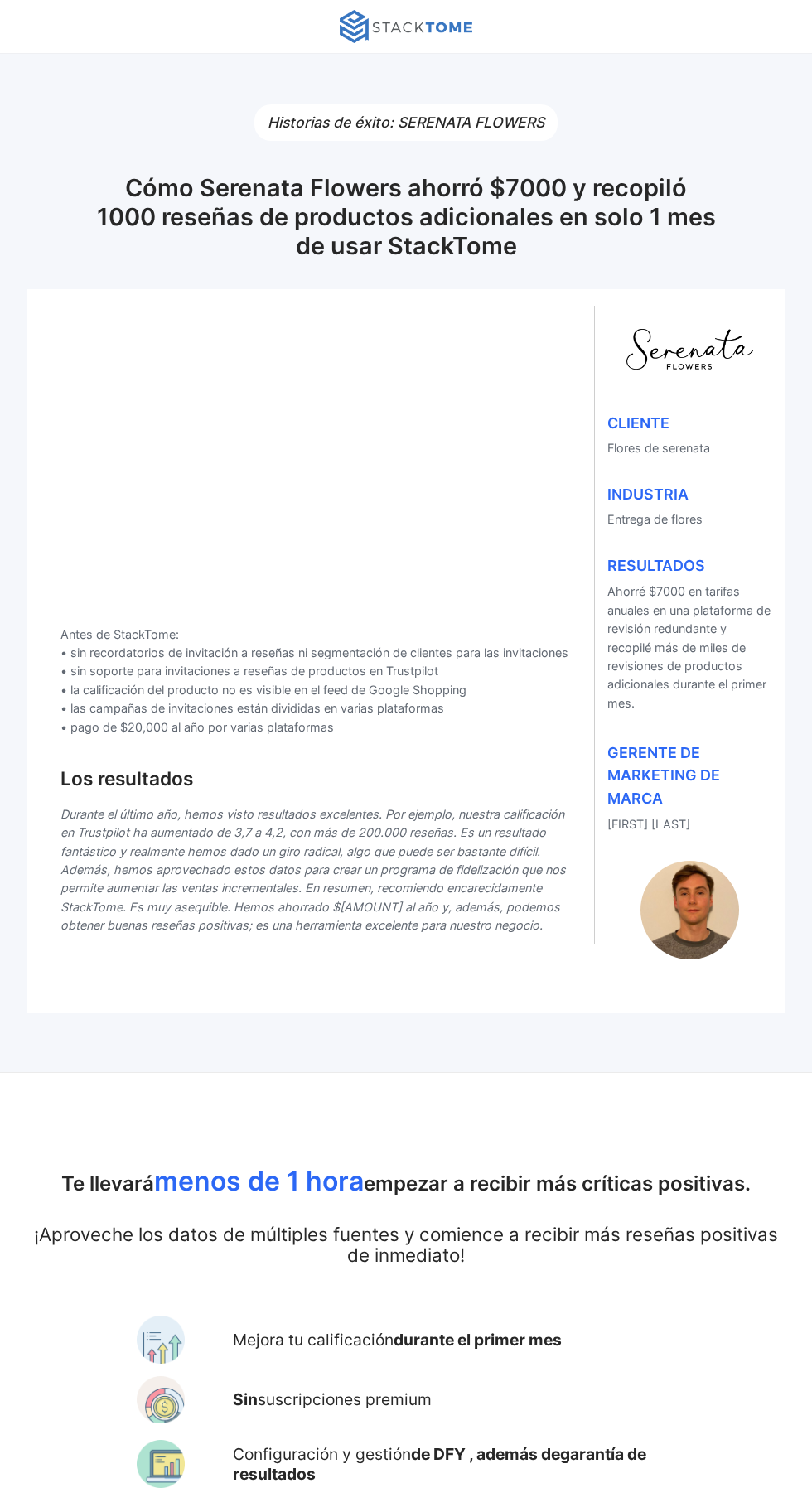 click at bounding box center [689, 370] 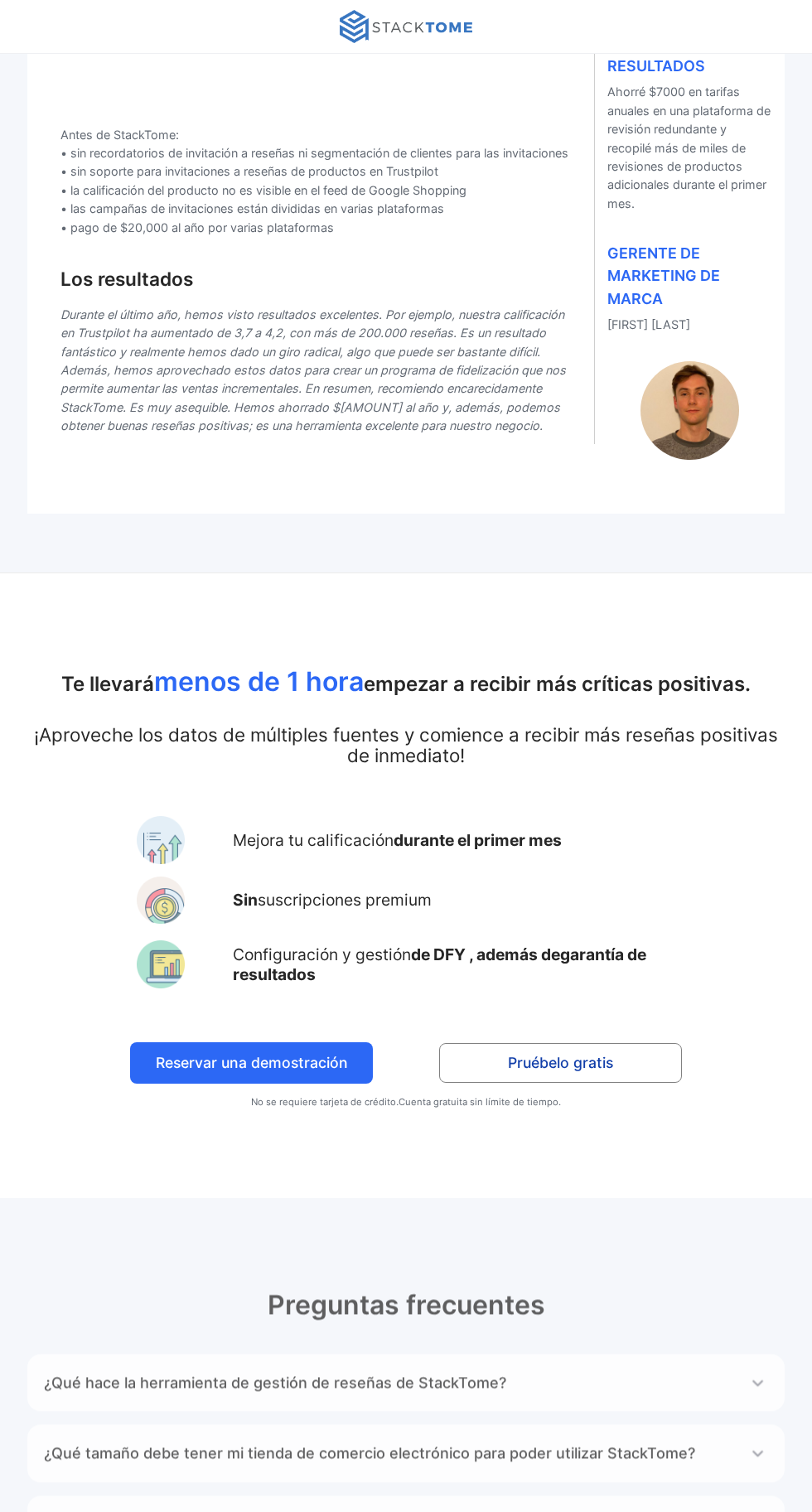 scroll, scrollTop: 507, scrollLeft: 0, axis: vertical 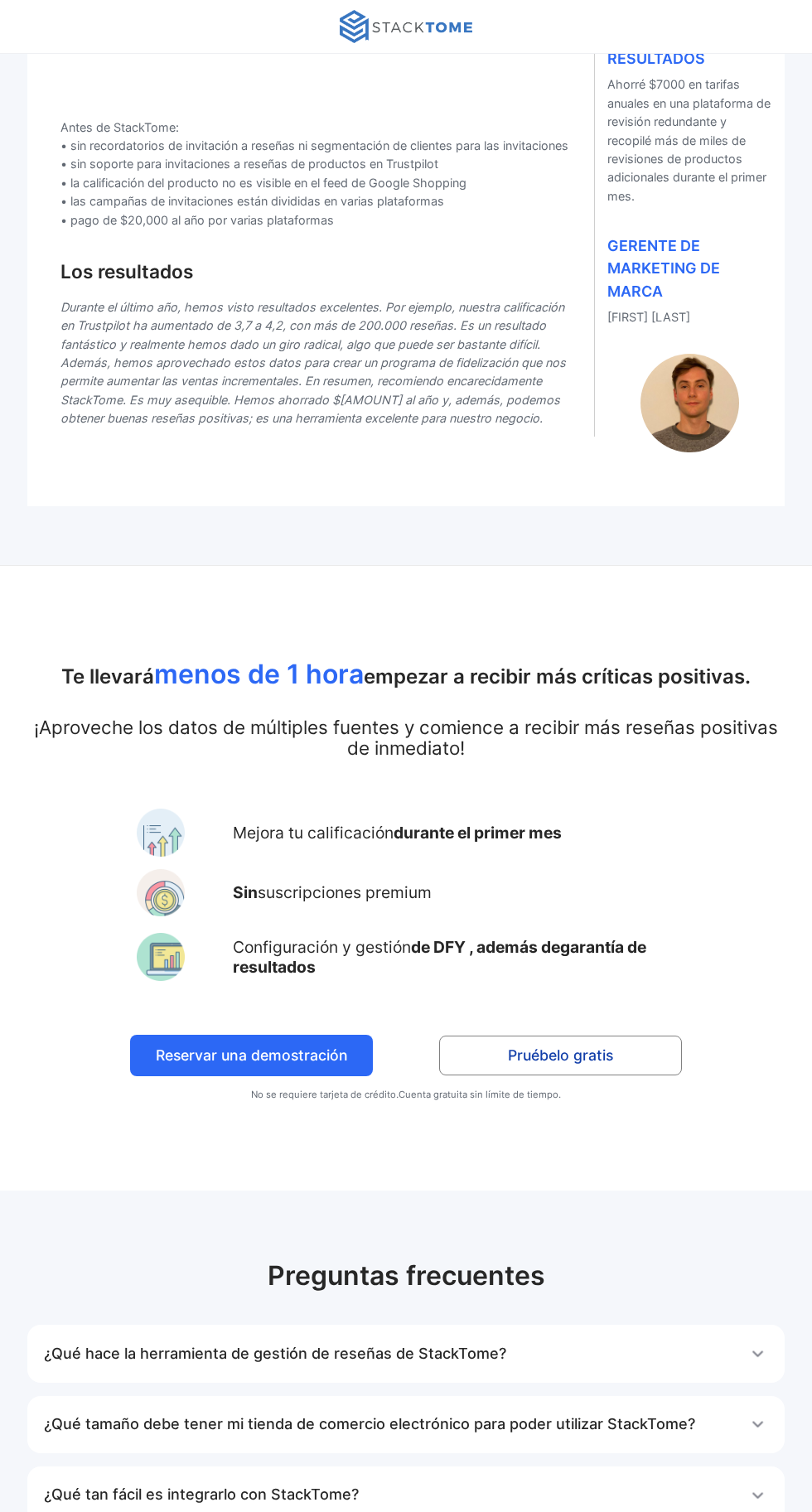 click on "Pruébelo gratis" at bounding box center [560, 1056] 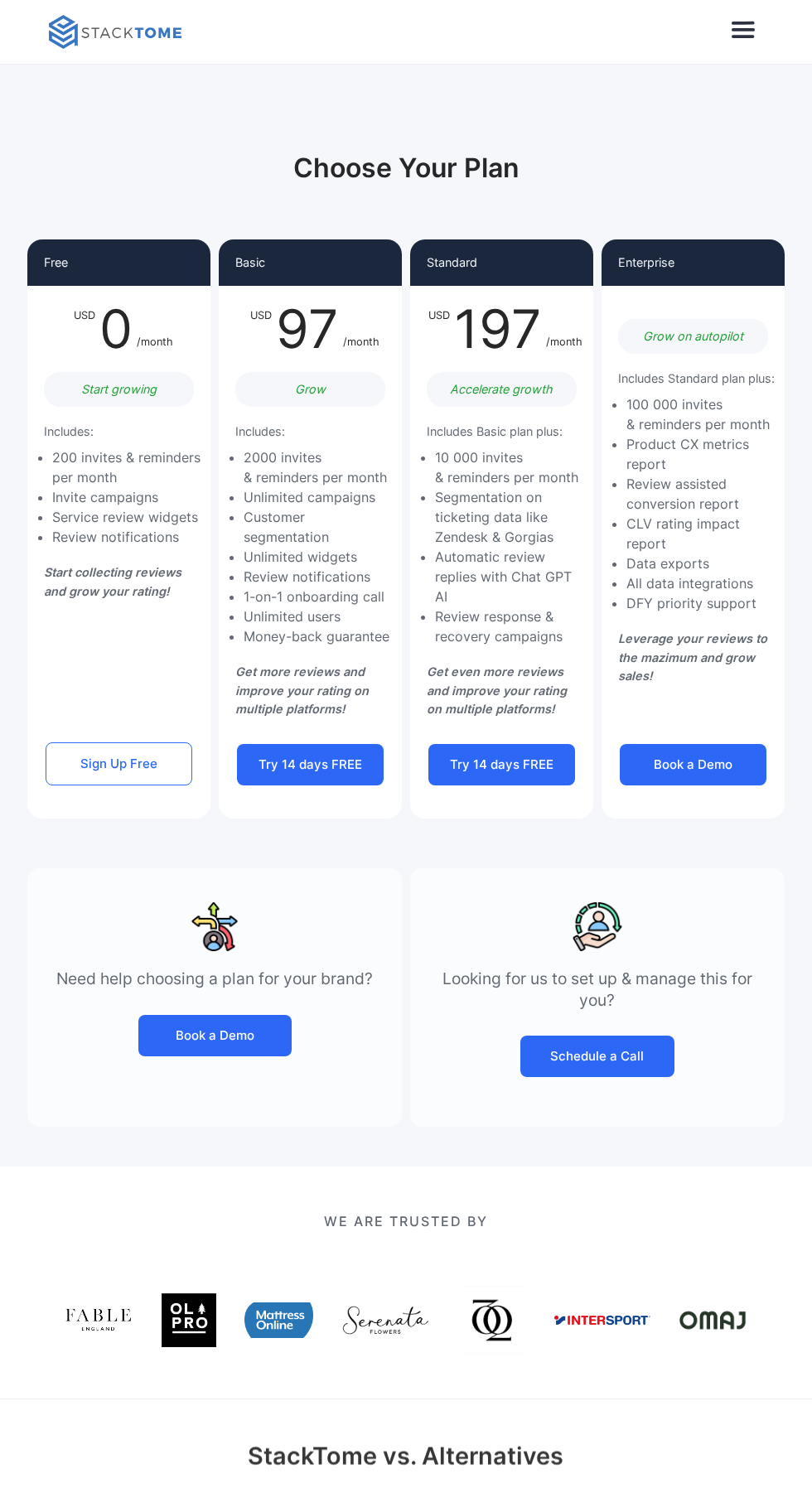 scroll, scrollTop: 0, scrollLeft: 0, axis: both 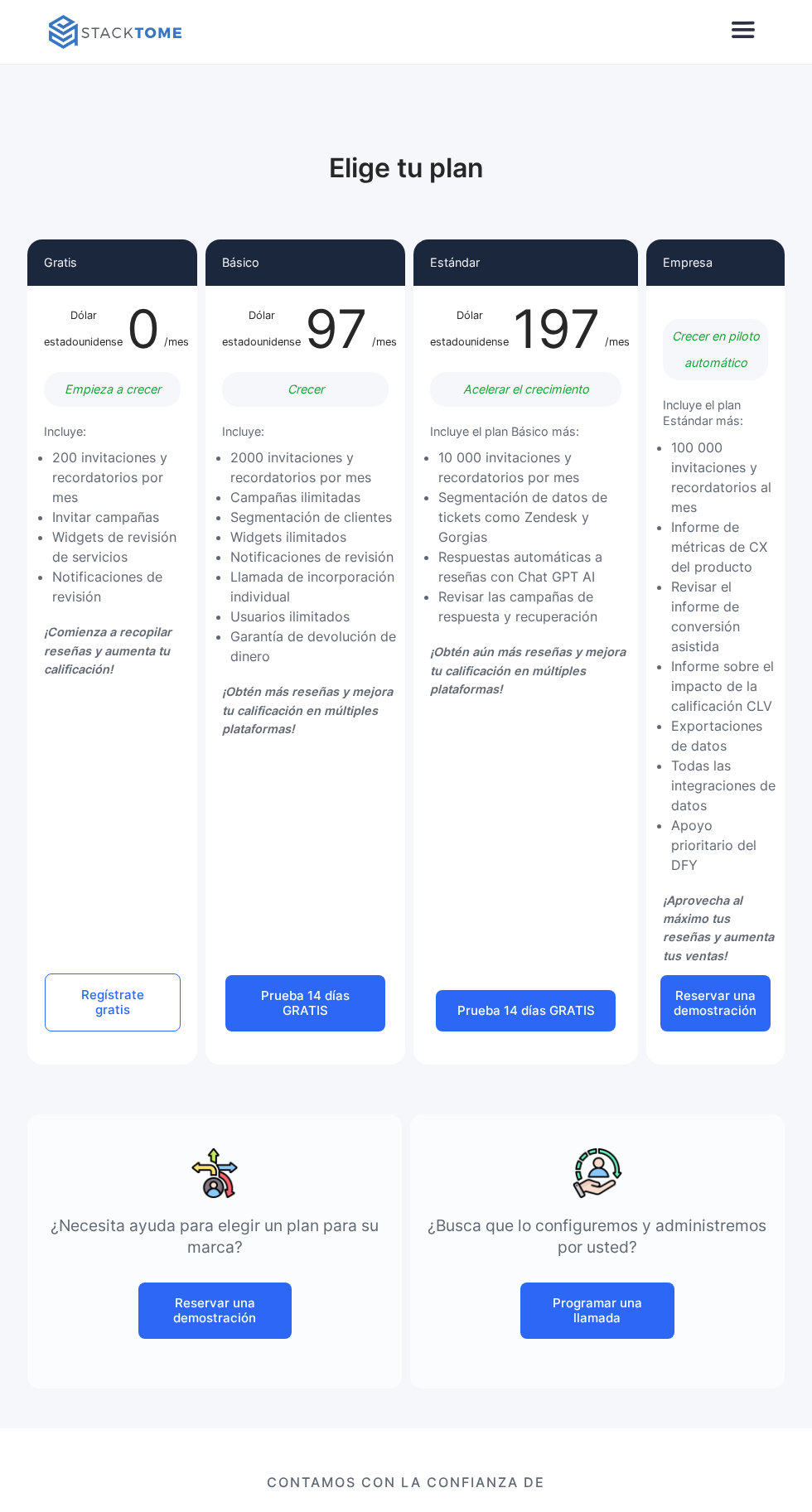 click on "Regístrate gratis" at bounding box center [113, 1002] 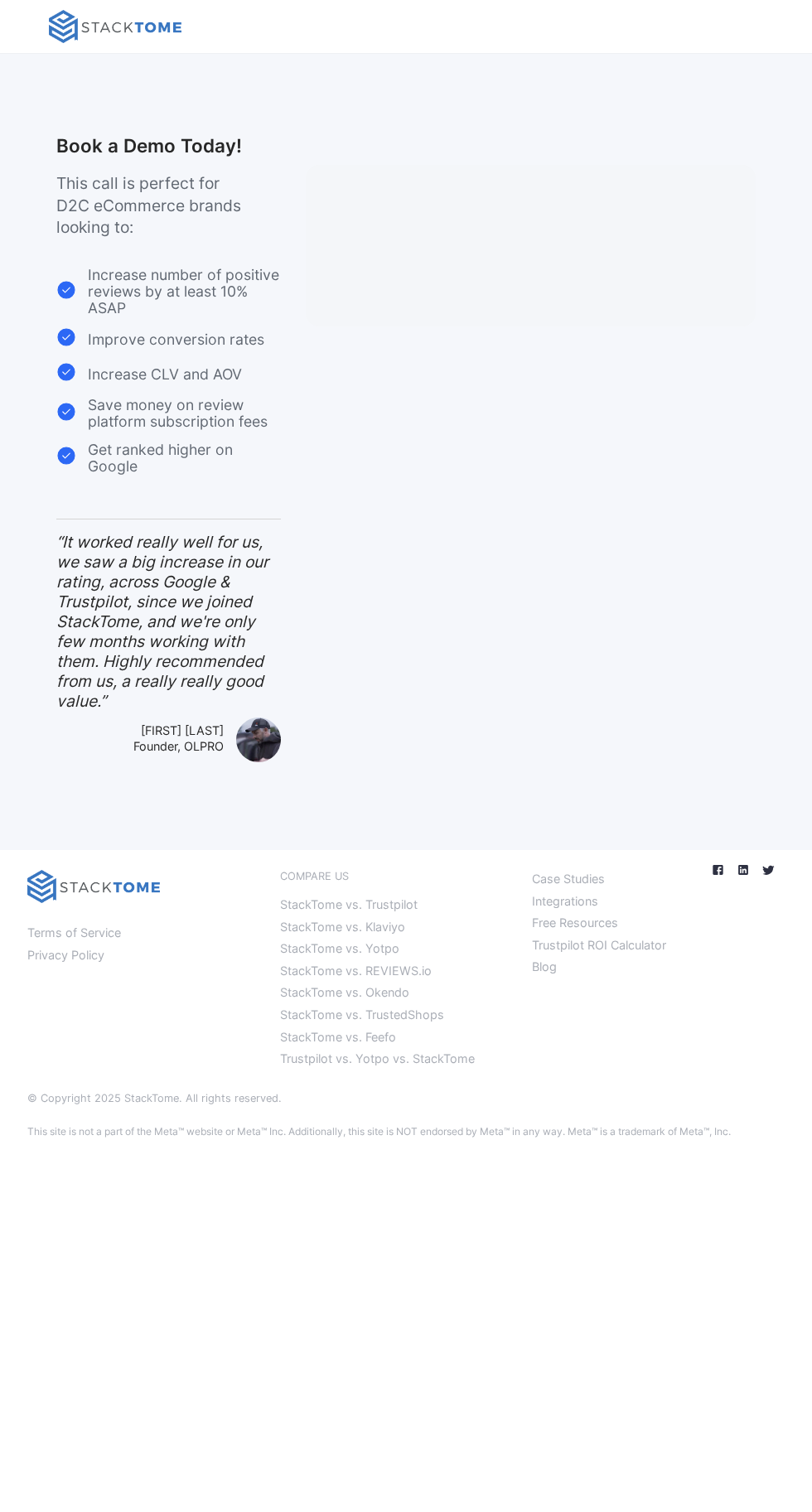scroll, scrollTop: 0, scrollLeft: 0, axis: both 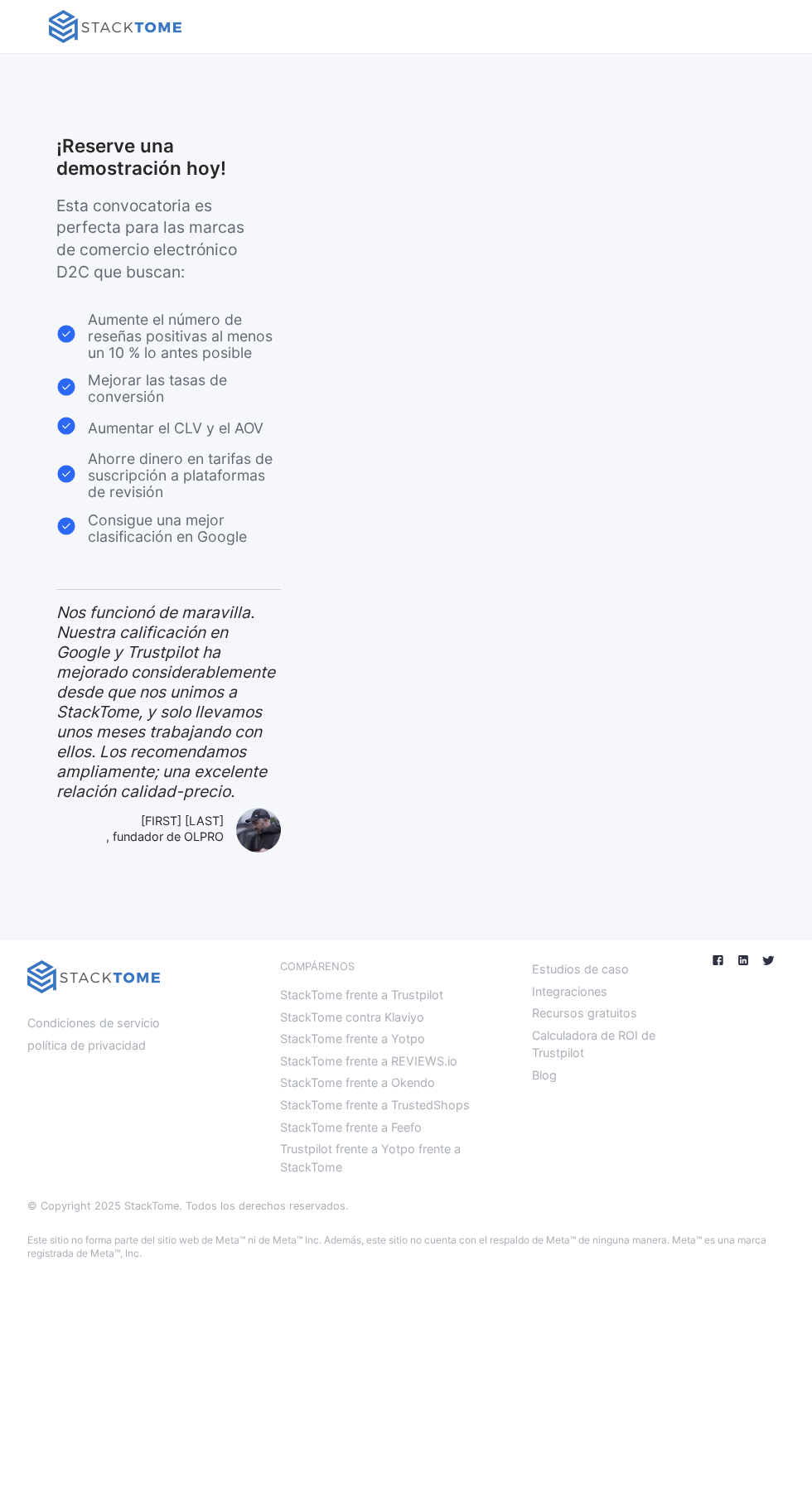 click on ", fundador de OLPRO" at bounding box center [182, 820] 